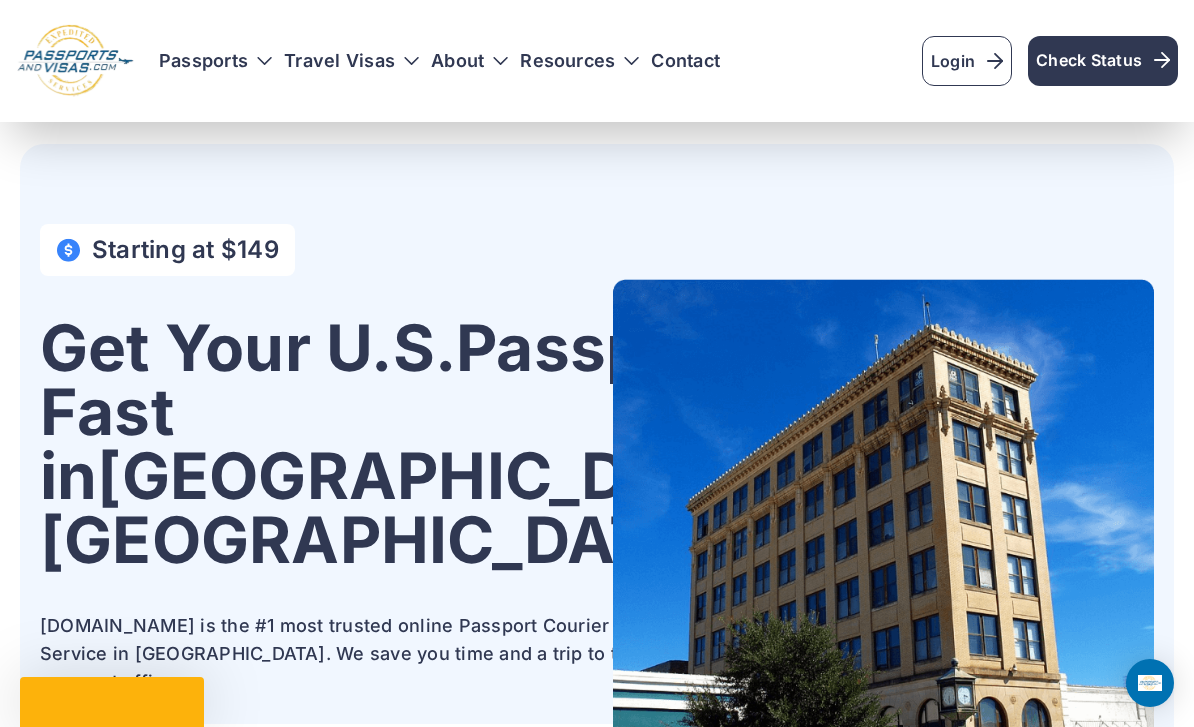 scroll, scrollTop: 20, scrollLeft: 0, axis: vertical 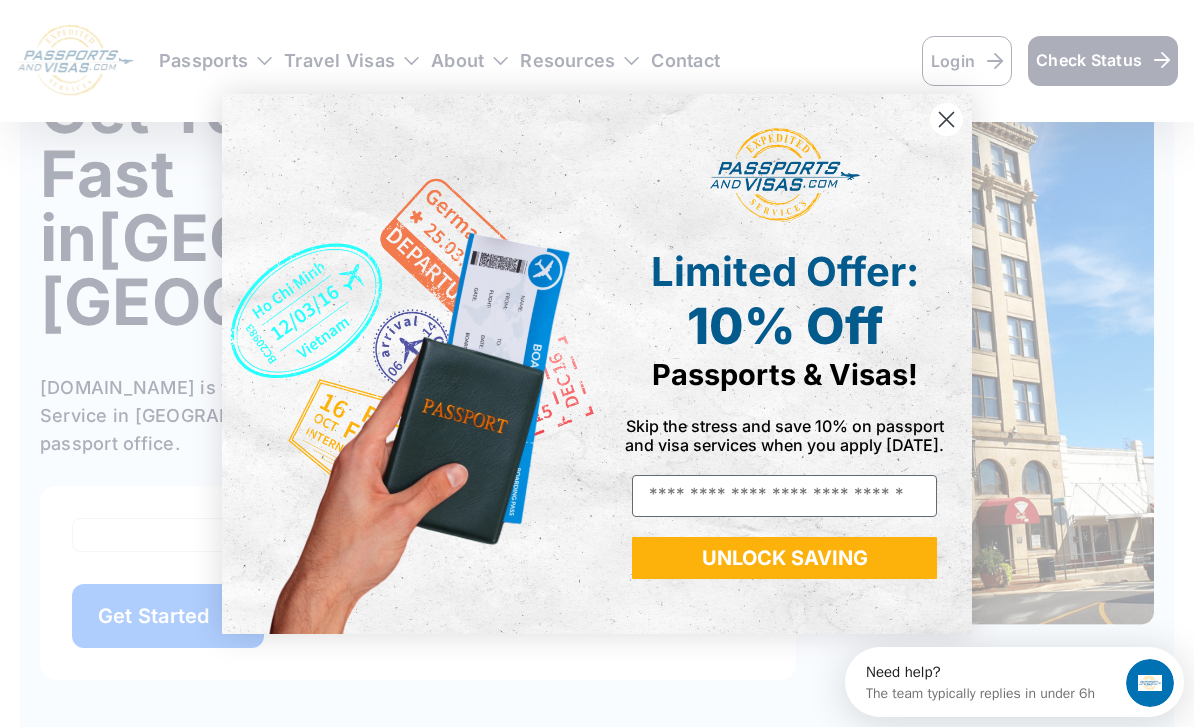 click 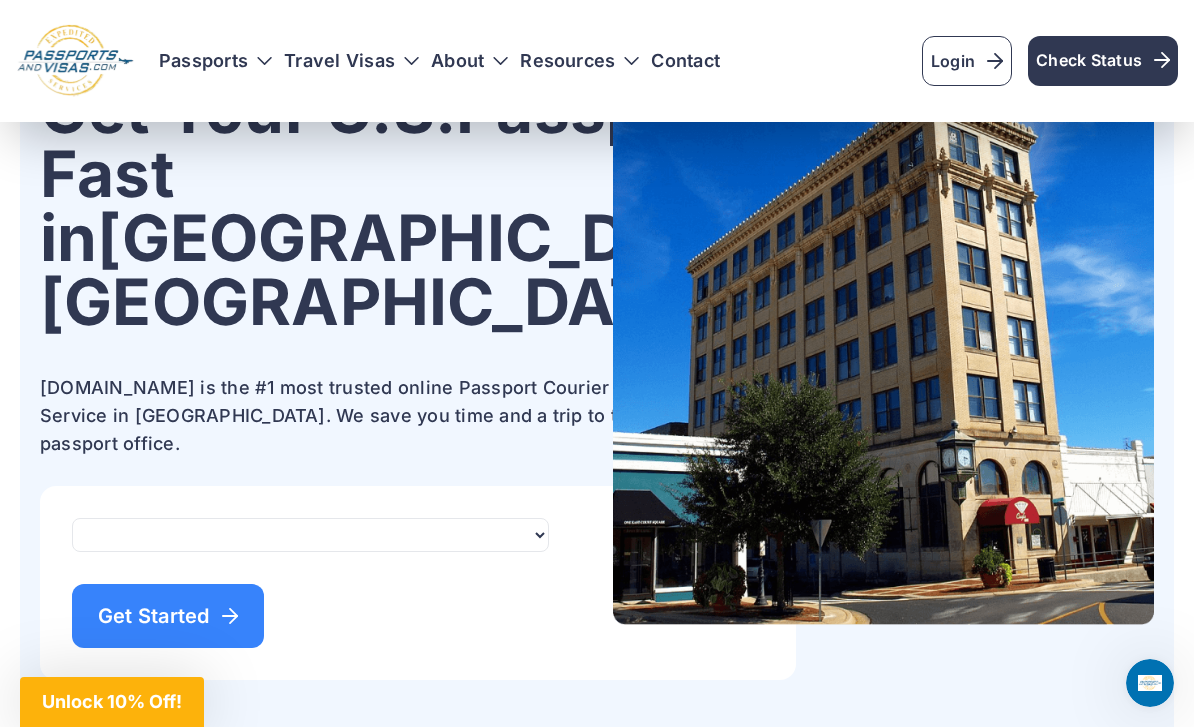 click on "Get Started" at bounding box center (168, 616) 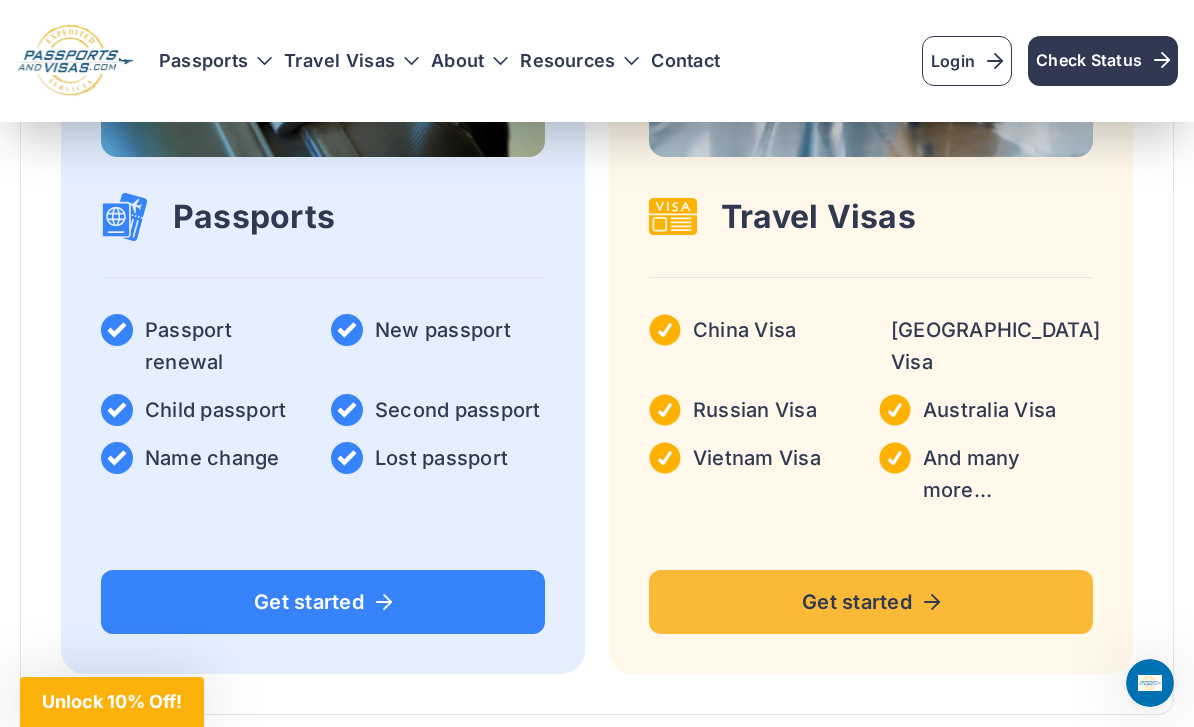 scroll, scrollTop: 3520, scrollLeft: 0, axis: vertical 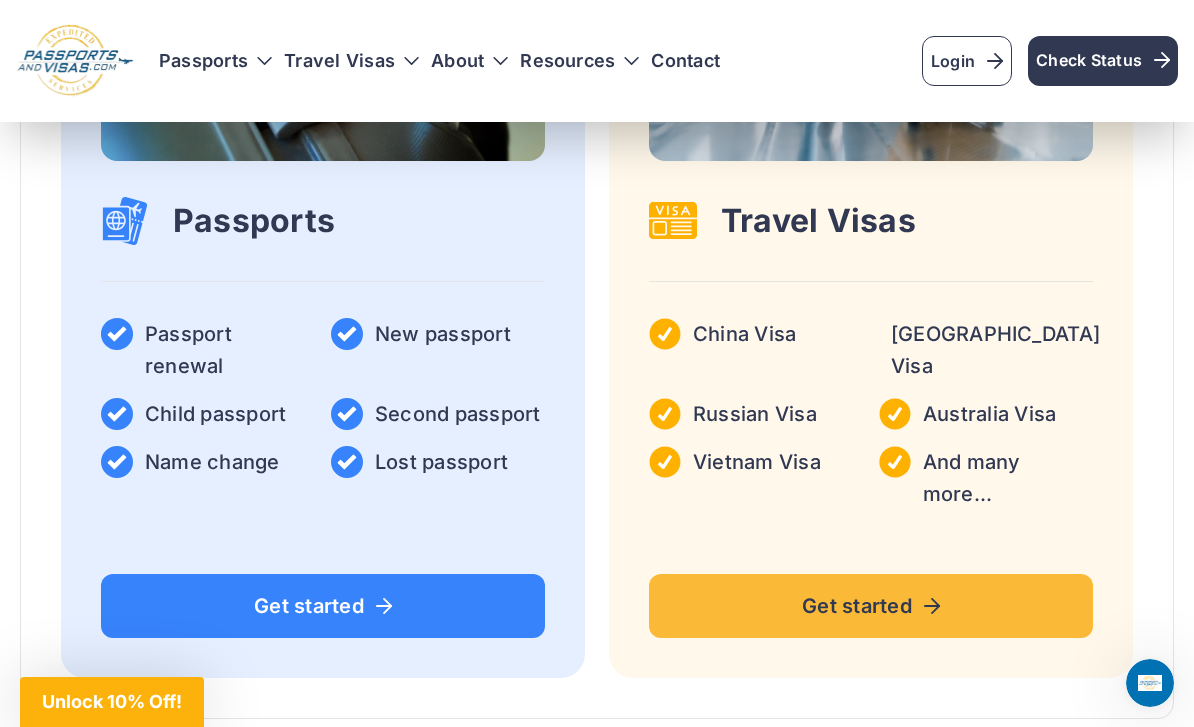 click on "Unlock 10% Off!" at bounding box center (112, 702) 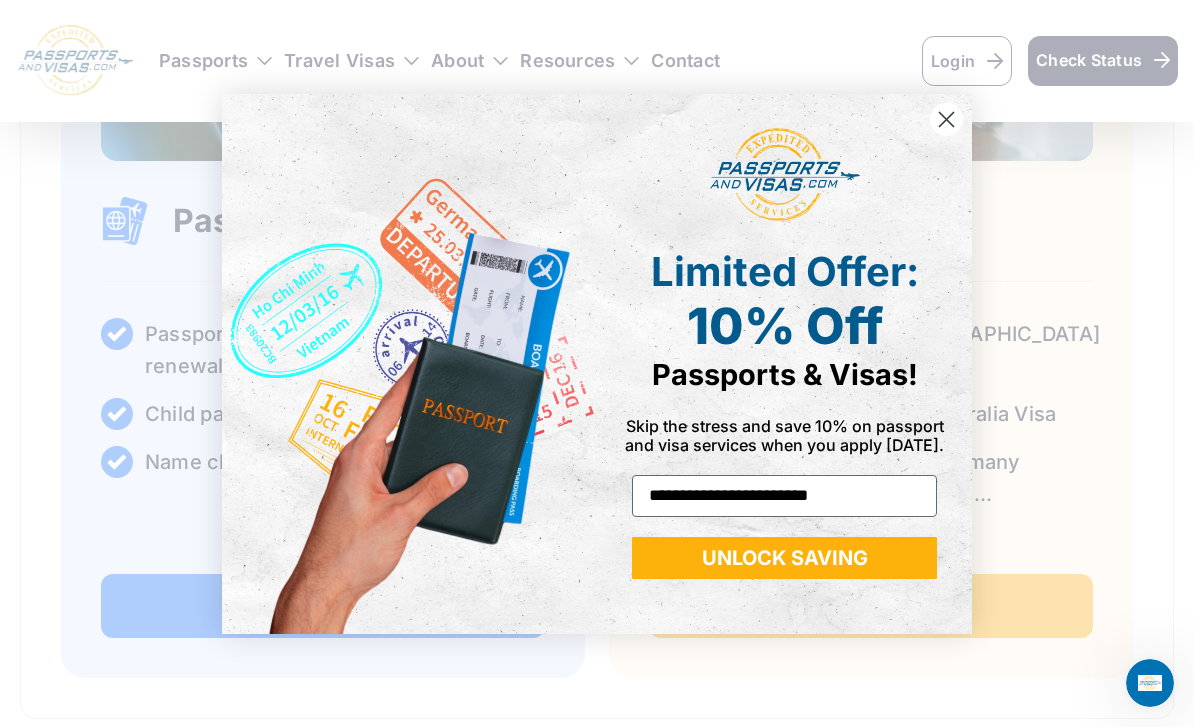 type on "**********" 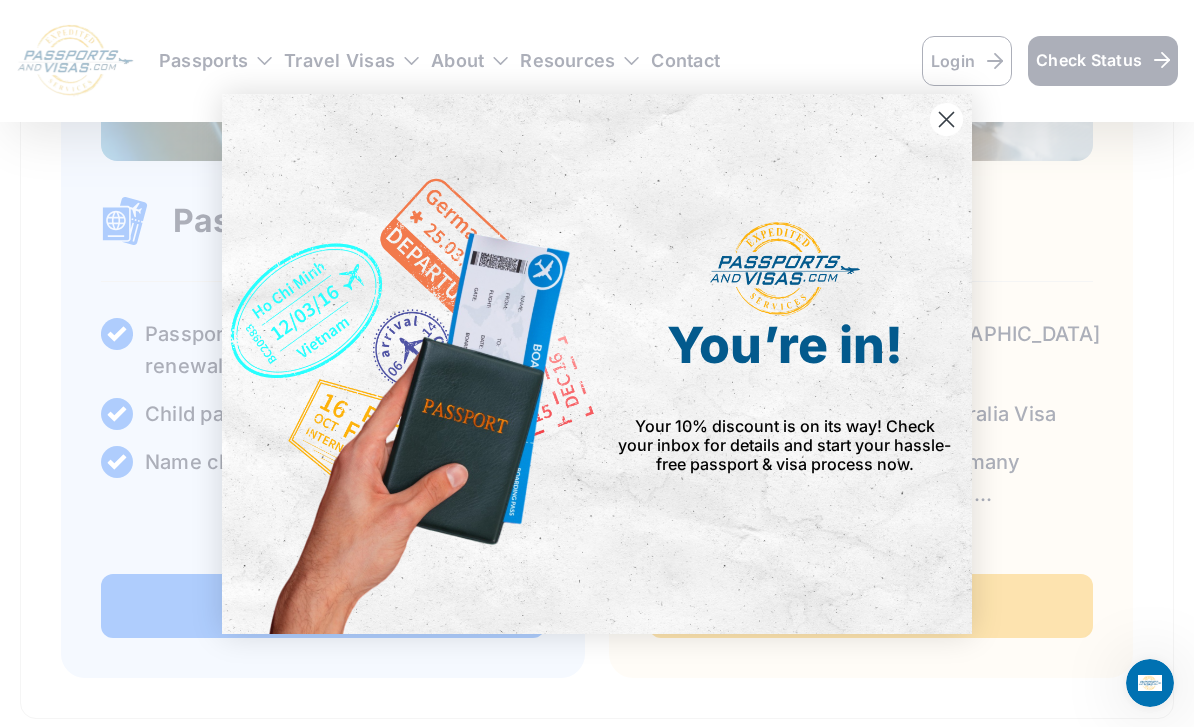 click 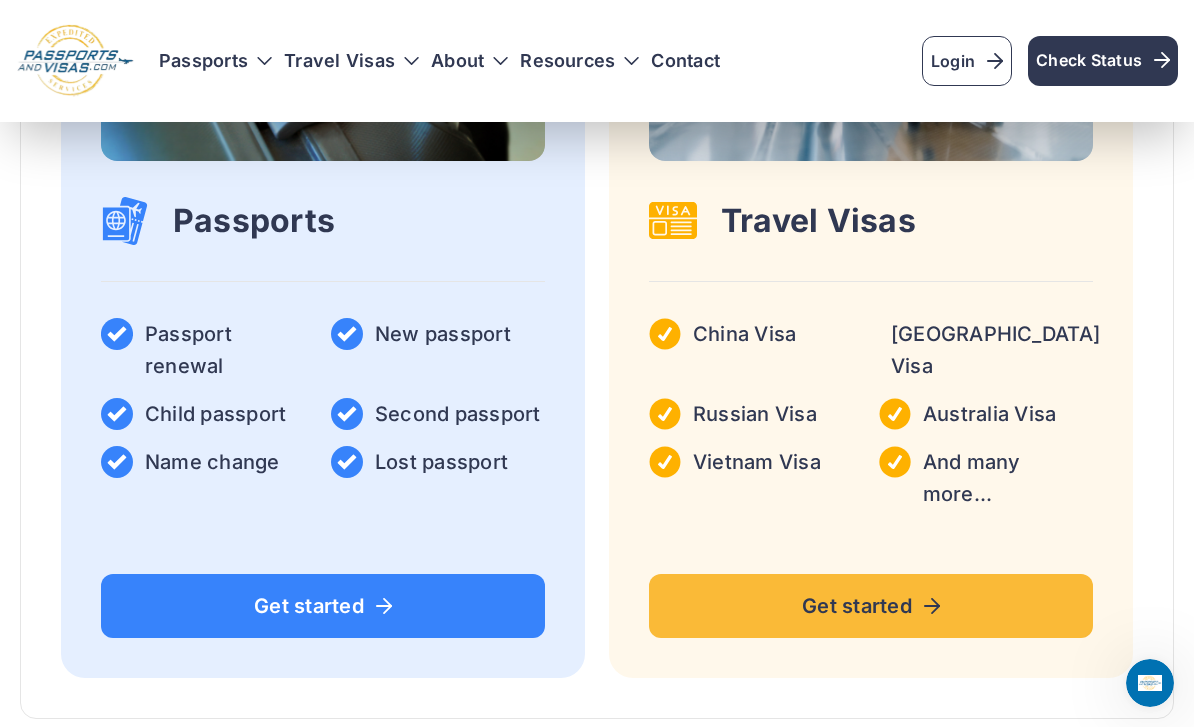 click on "About" at bounding box center (469, 61) 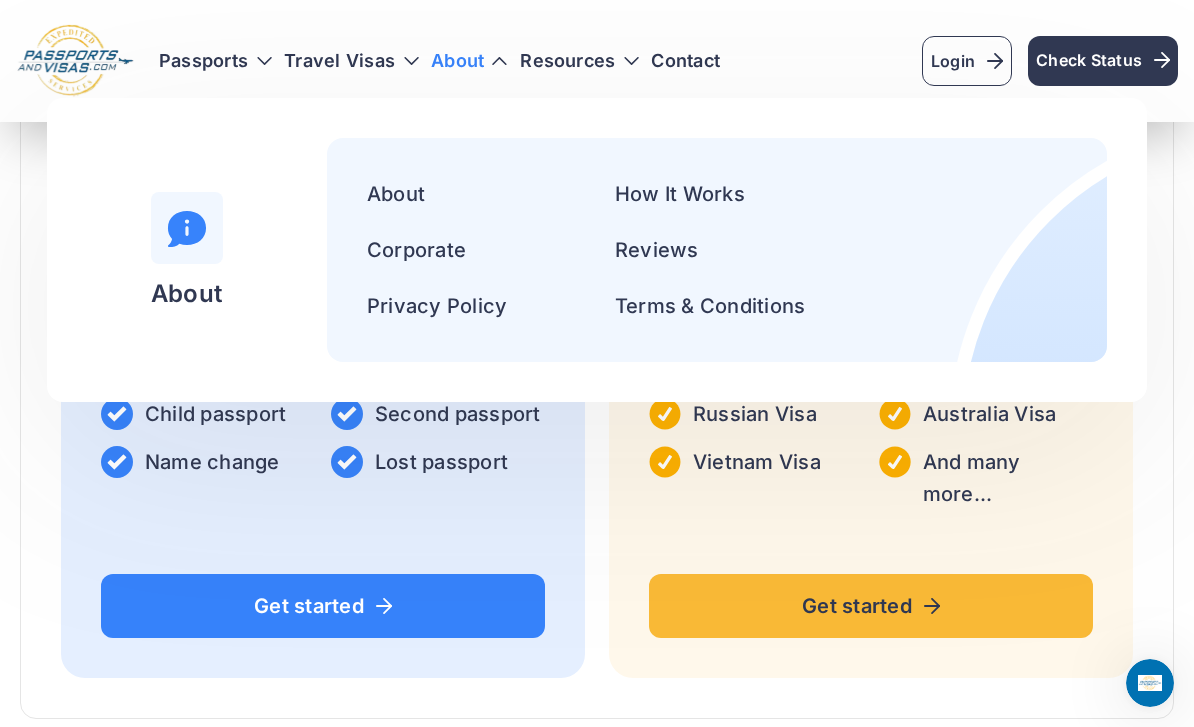 click on "How It Works" at bounding box center (680, 194) 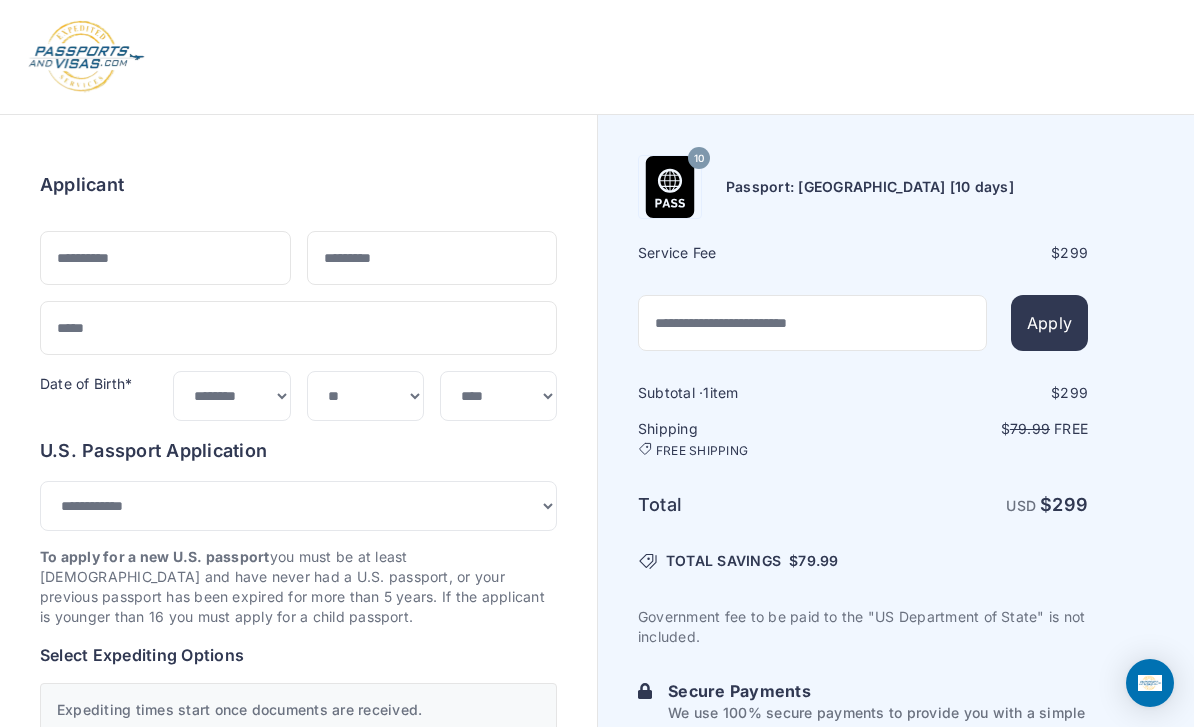 select on "***" 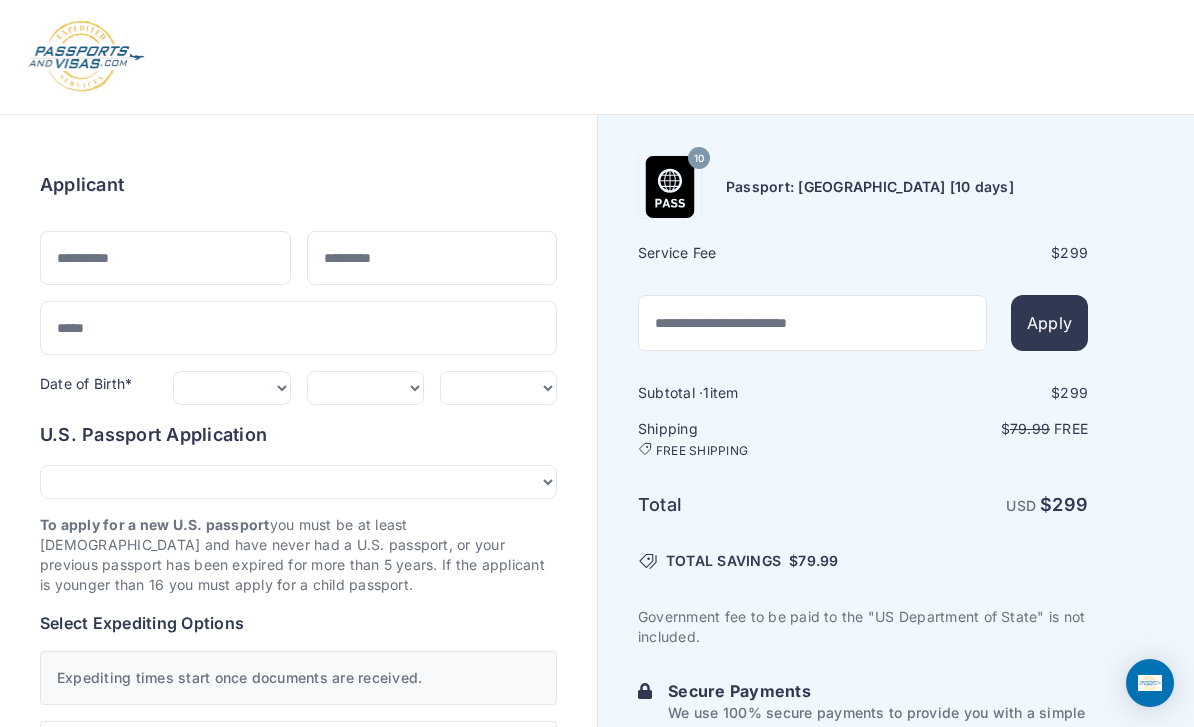 scroll, scrollTop: 0, scrollLeft: 0, axis: both 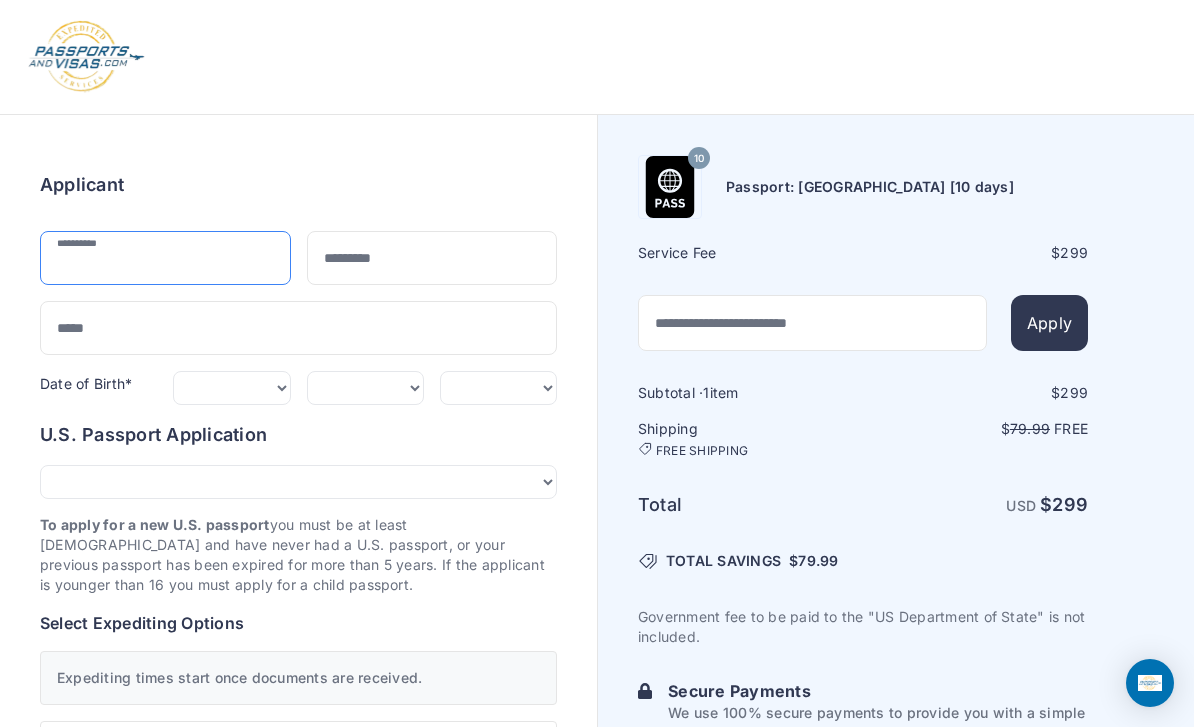 click at bounding box center [165, 258] 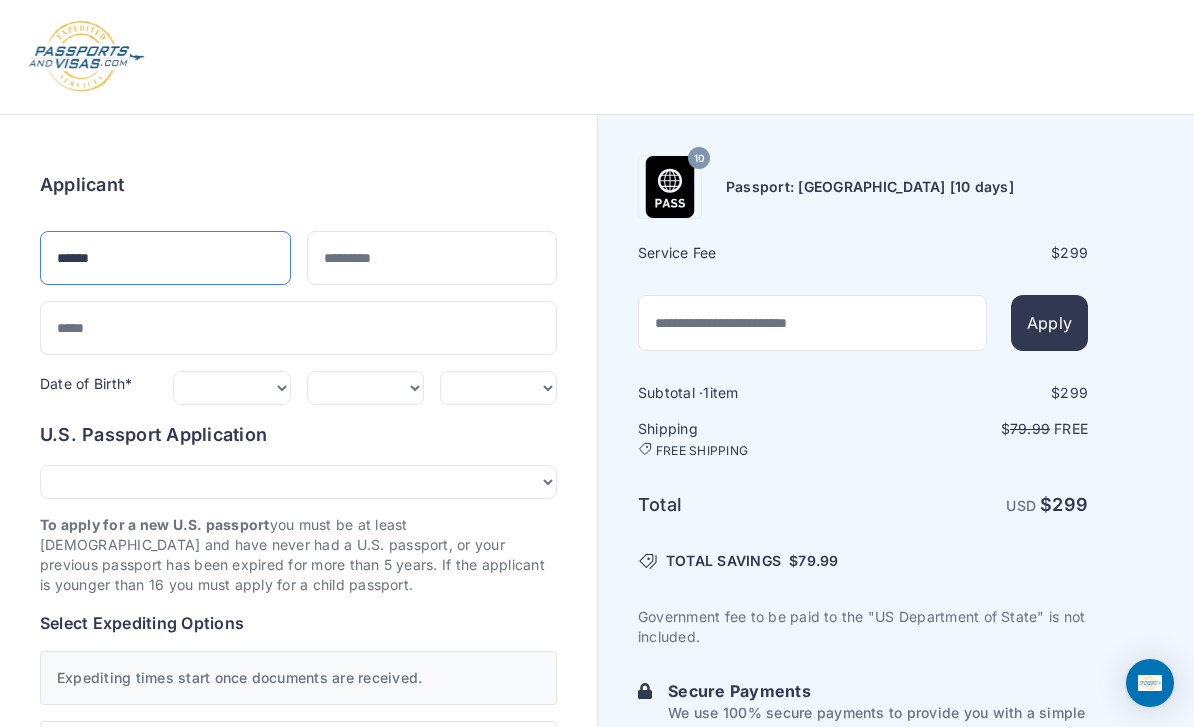 type on "******" 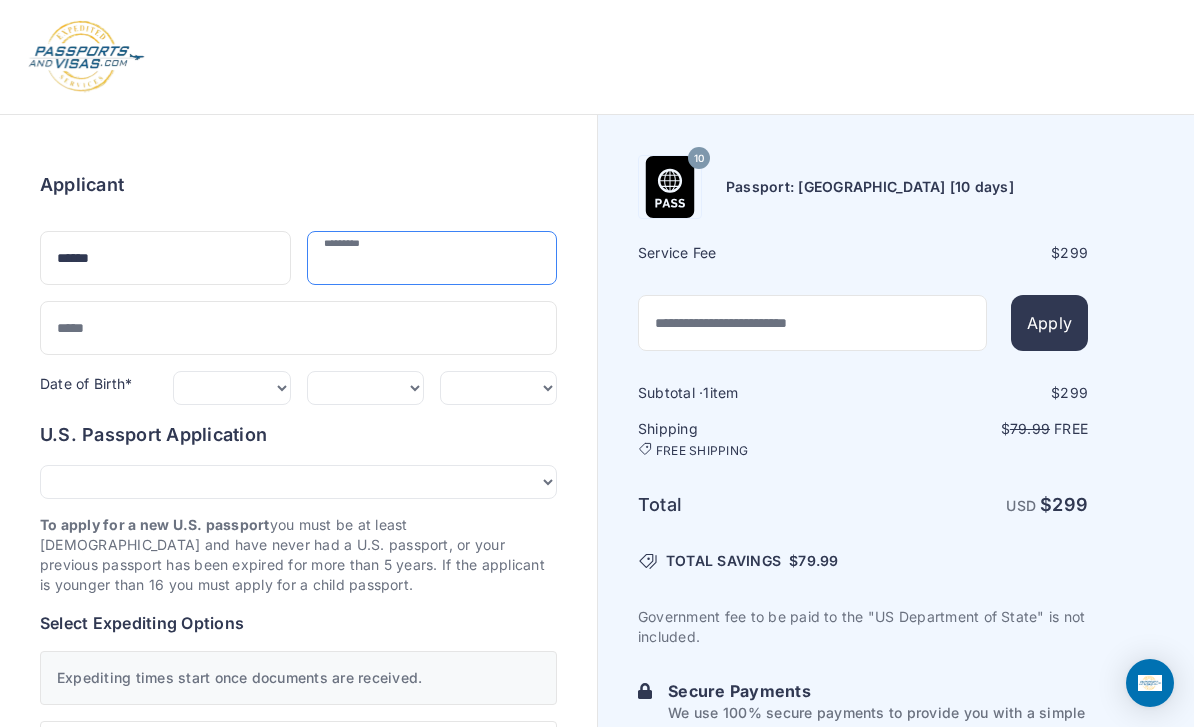click at bounding box center (432, 258) 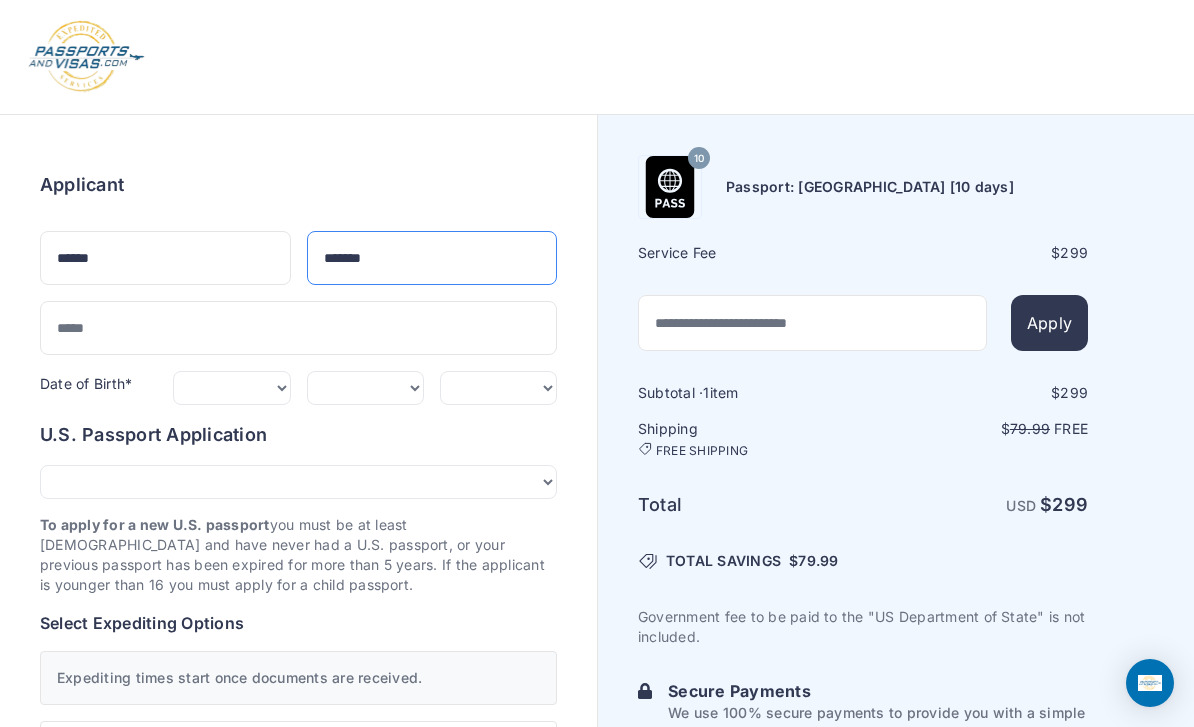 type on "*******" 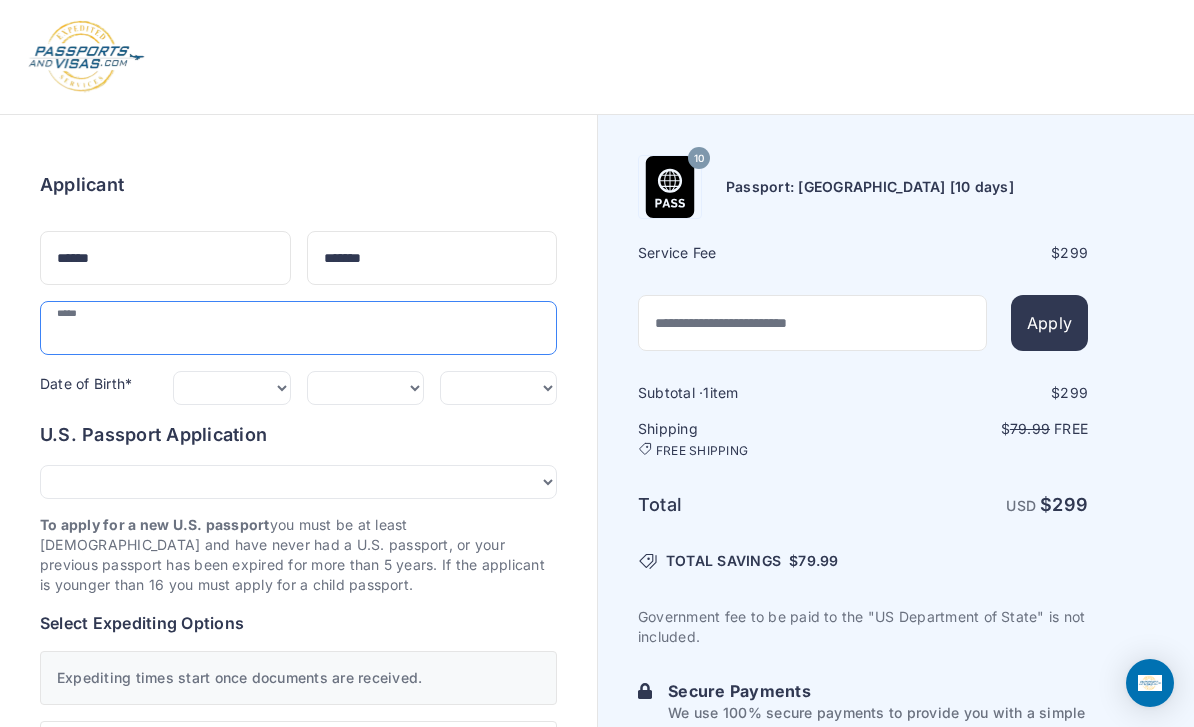 click at bounding box center [298, 328] 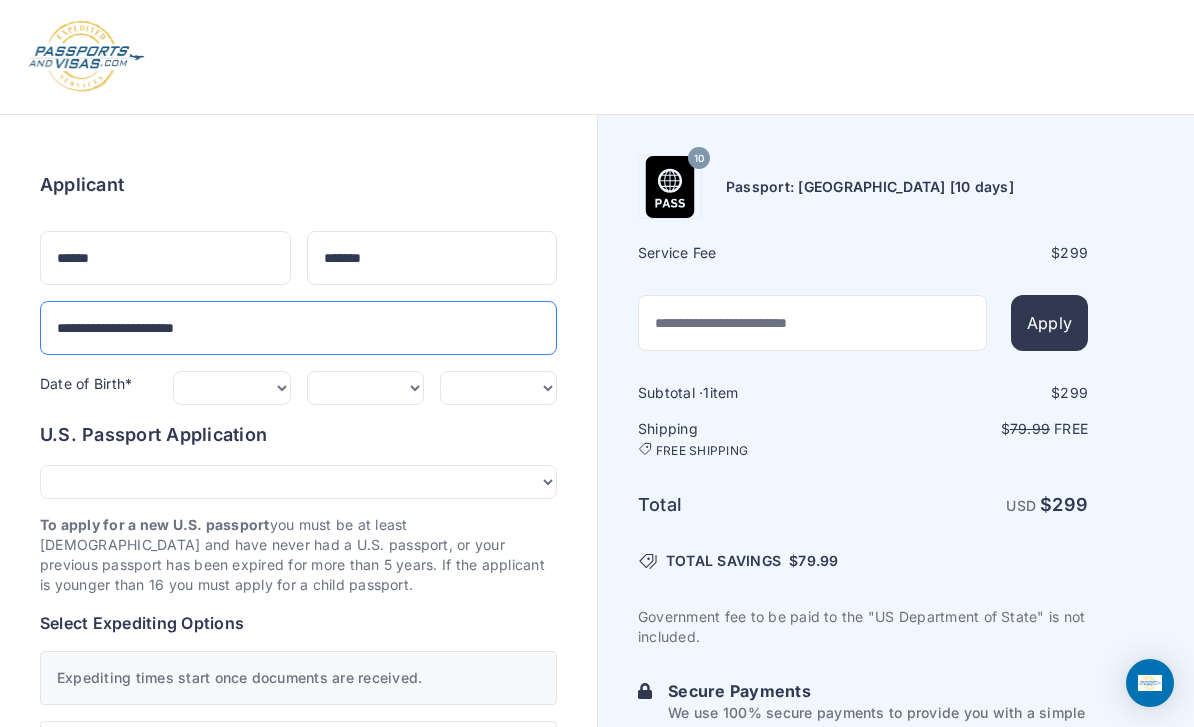 type on "**********" 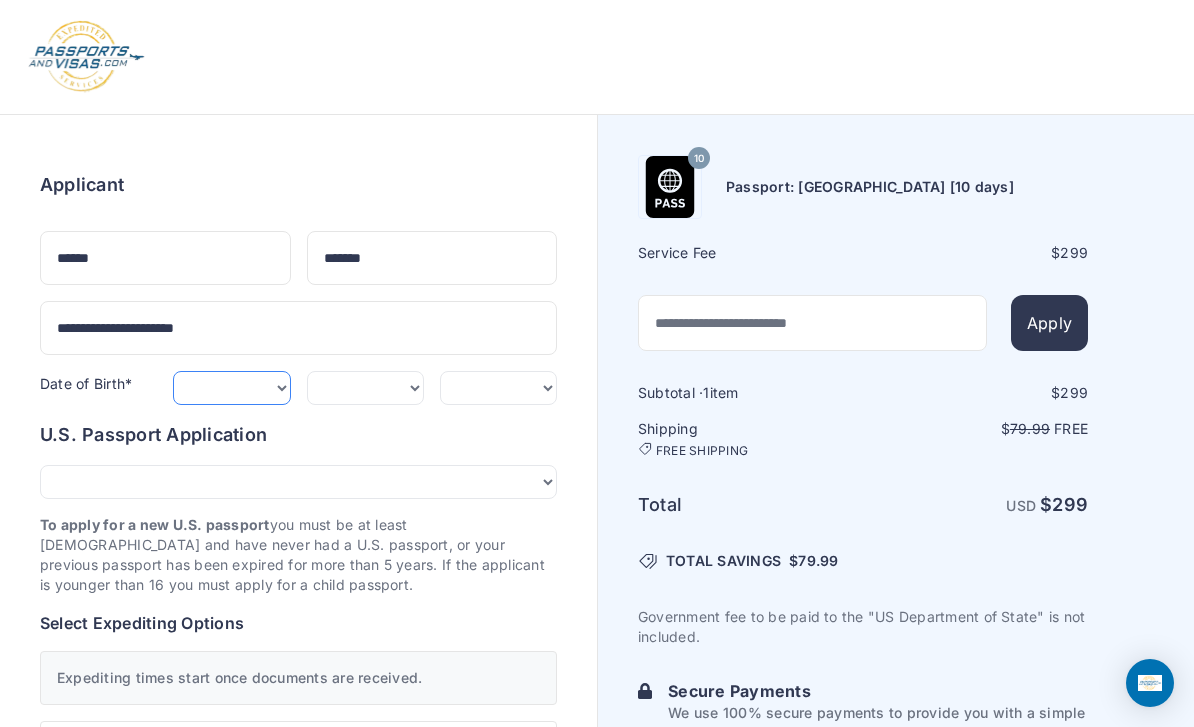 click on "*****
*******
********
*****
*****
***
****
****
******
*********
*******
********
********" at bounding box center (231, 388) 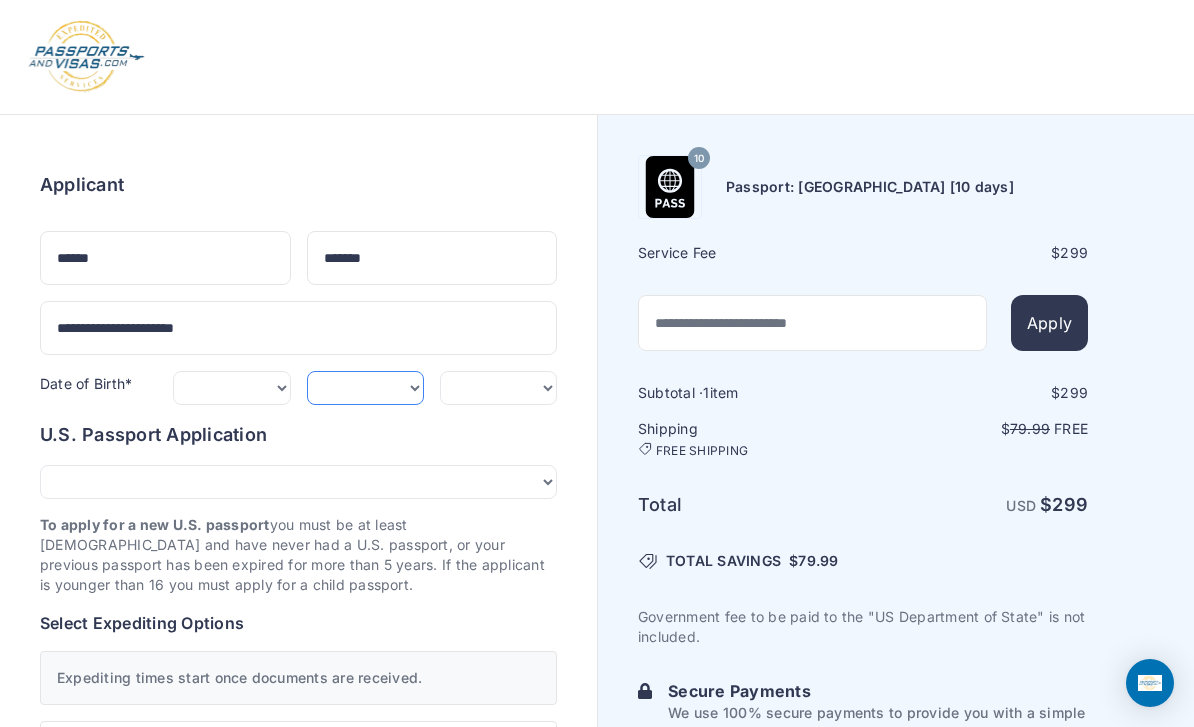 click on "***
*
*
*
*
*
*
*
*
*
**
**
**
**
** ** ** ** ** **" at bounding box center (365, 388) 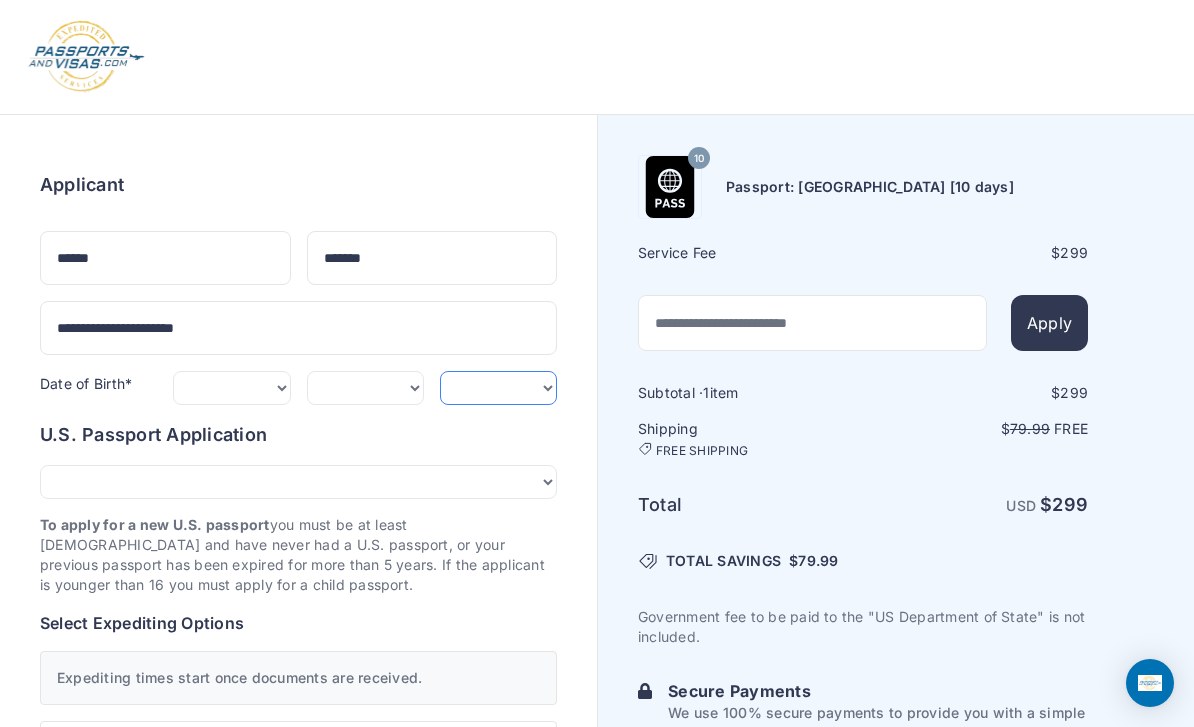click on "****
****
****
****
****
****
****
****
****
****
****
****
****
**** **** **** **** **** **** **** **** **** **** ****" at bounding box center (498, 388) 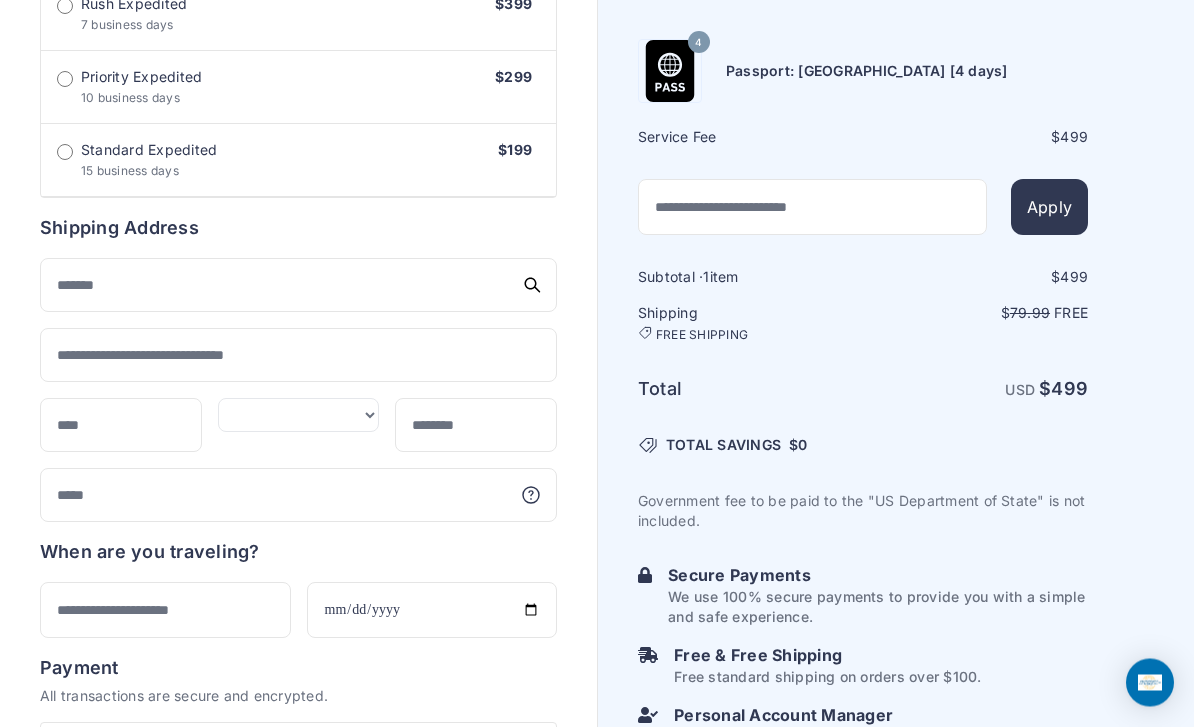 scroll, scrollTop: 817, scrollLeft: 0, axis: vertical 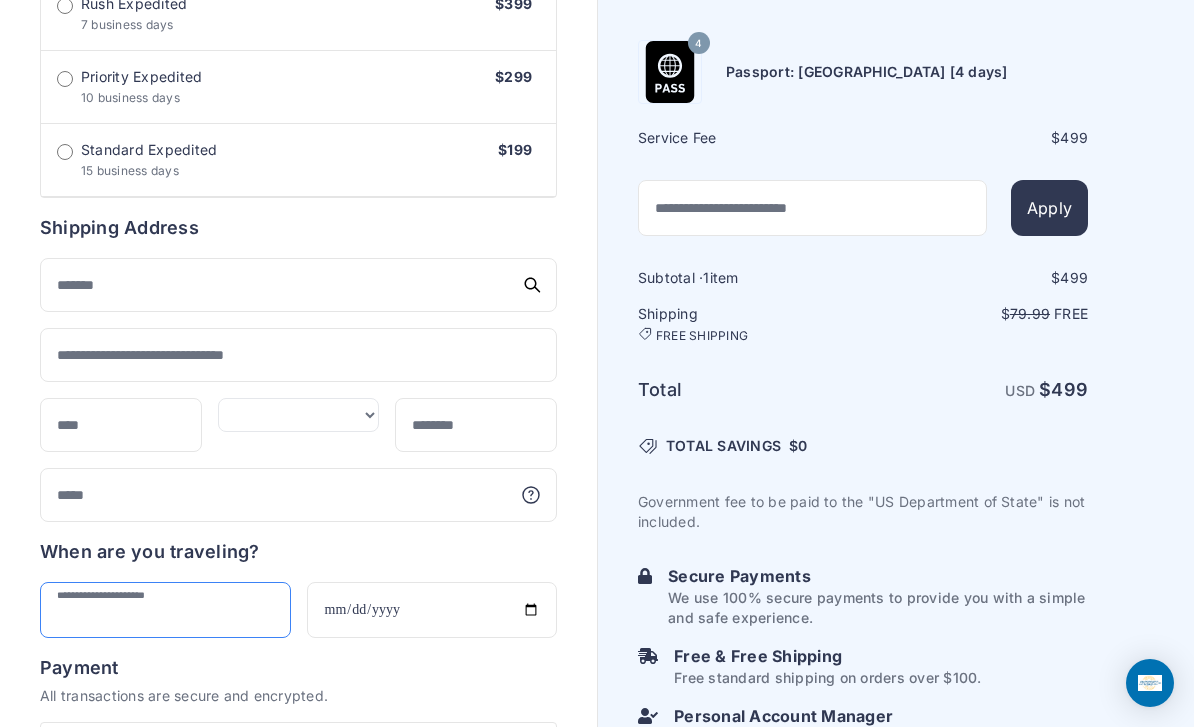 click at bounding box center [165, 610] 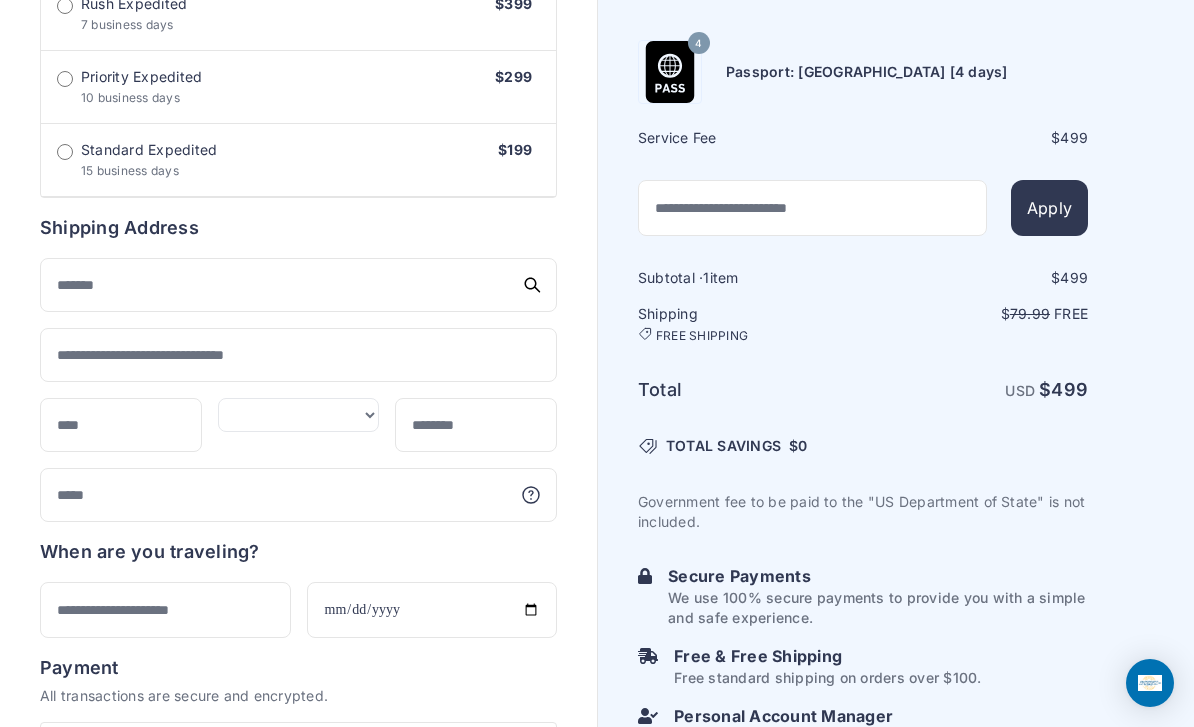 click on "When are you traveling?" at bounding box center [150, 552] 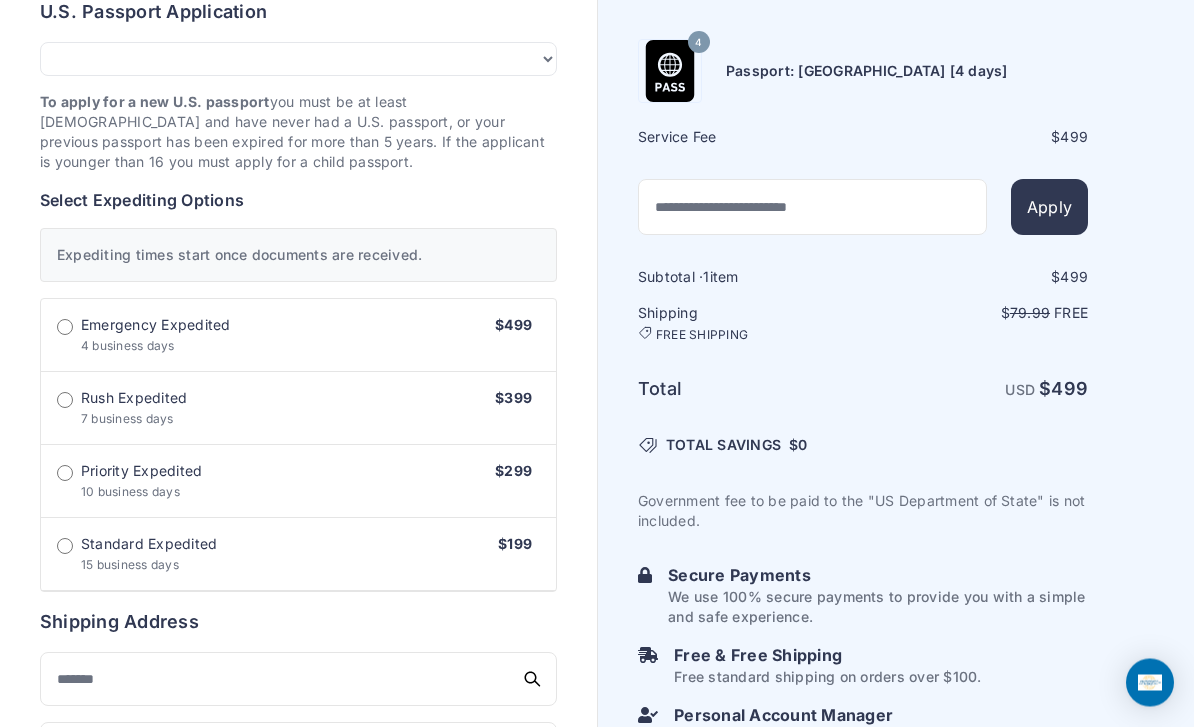 scroll, scrollTop: 0, scrollLeft: 0, axis: both 